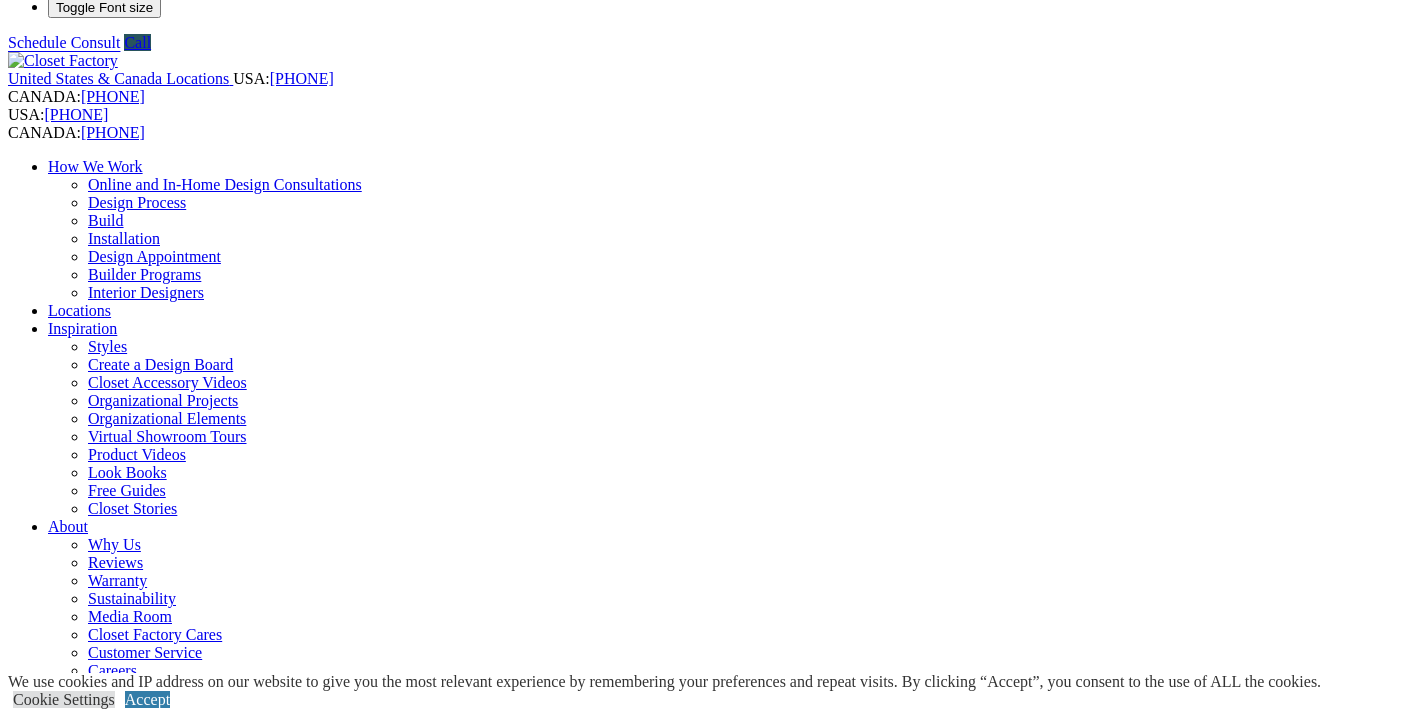 scroll, scrollTop: 40, scrollLeft: 0, axis: vertical 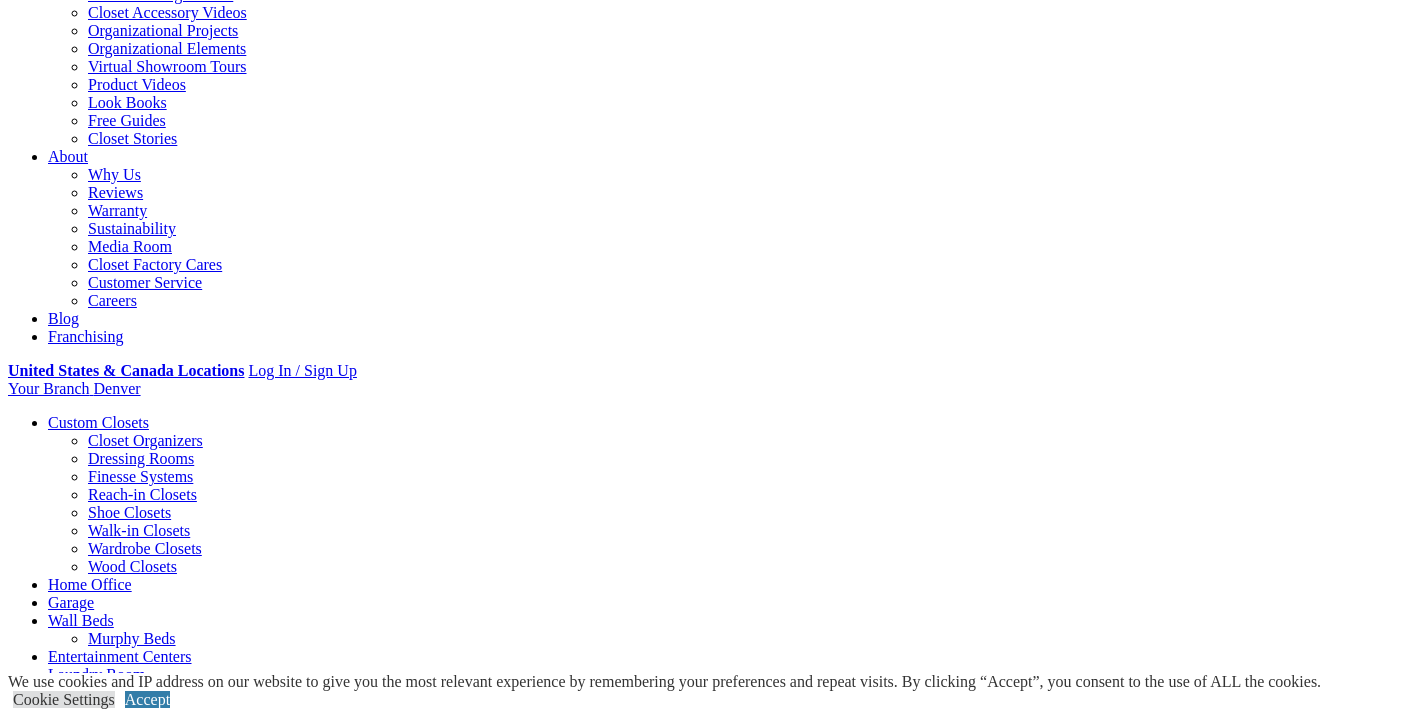 click on "First Name" at bounding box center (95, 1023) 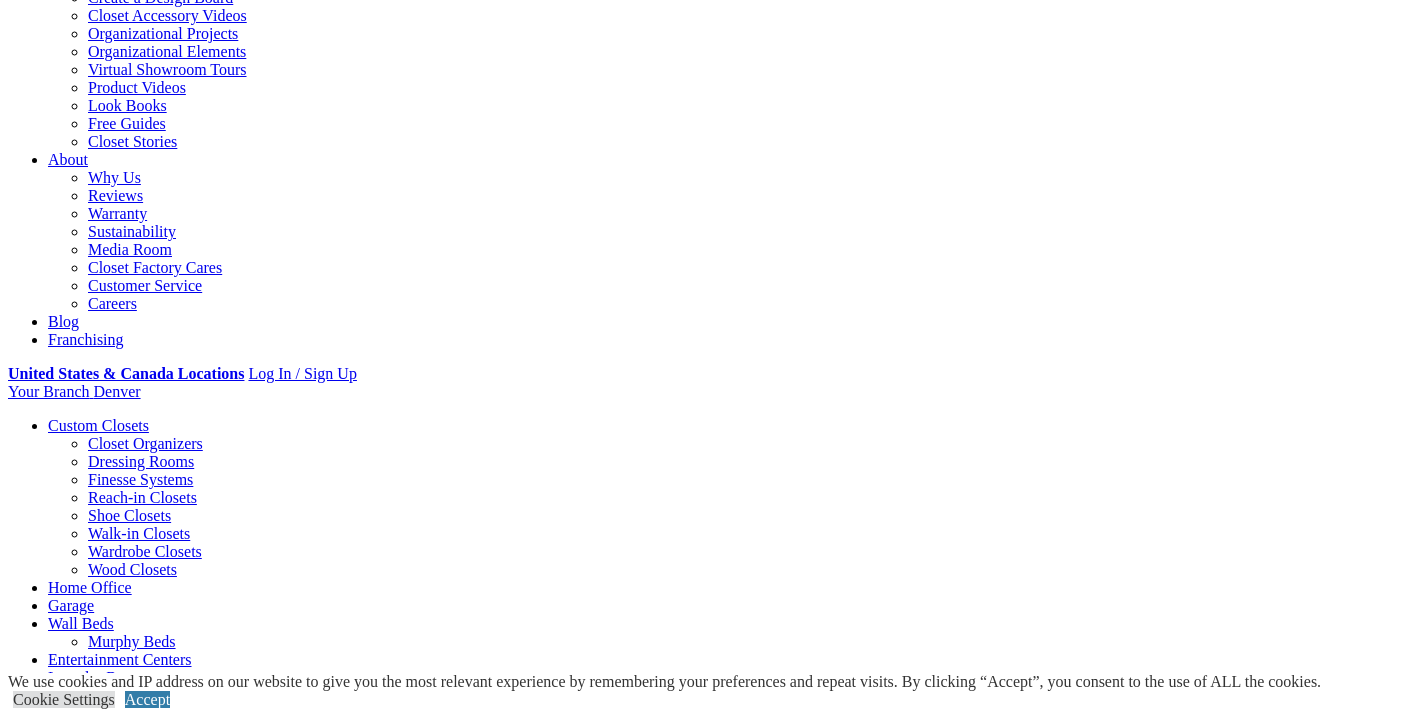 scroll, scrollTop: 576, scrollLeft: 0, axis: vertical 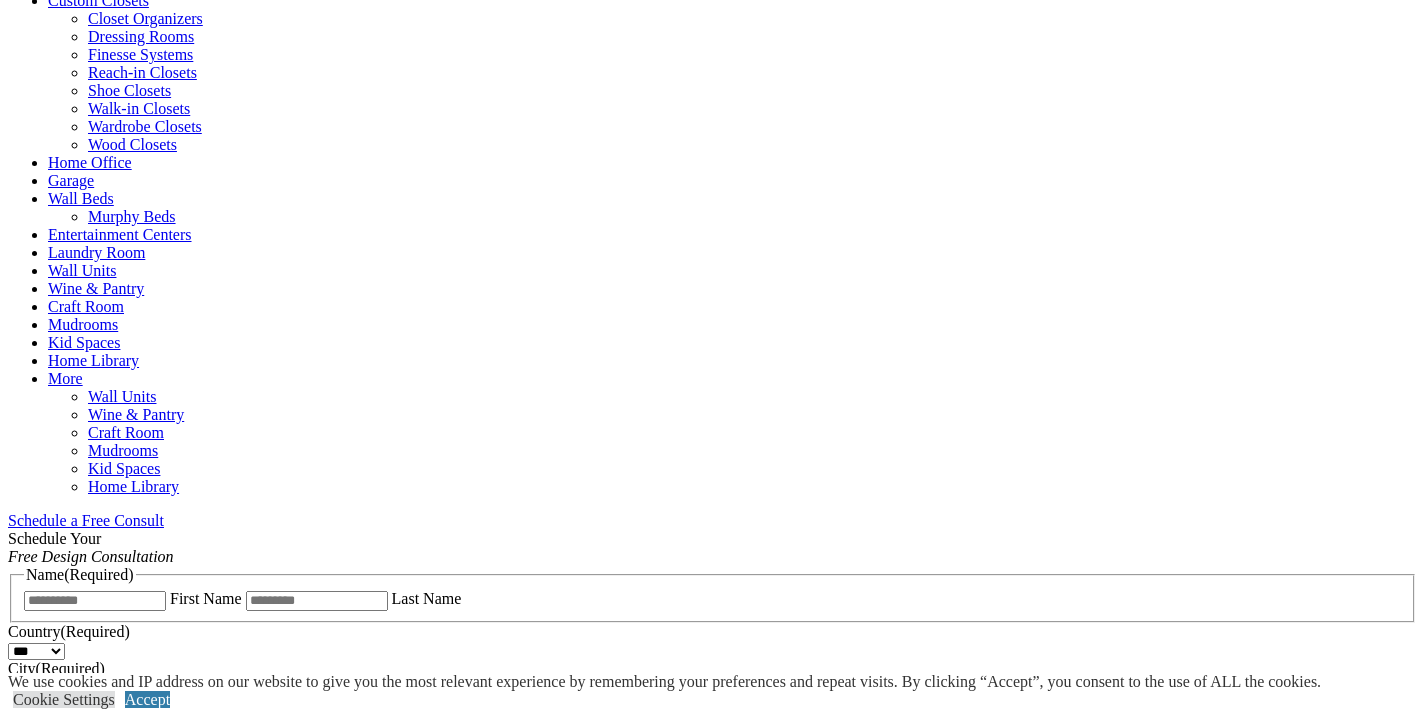 click on "Garage" at bounding box center (71, 180) 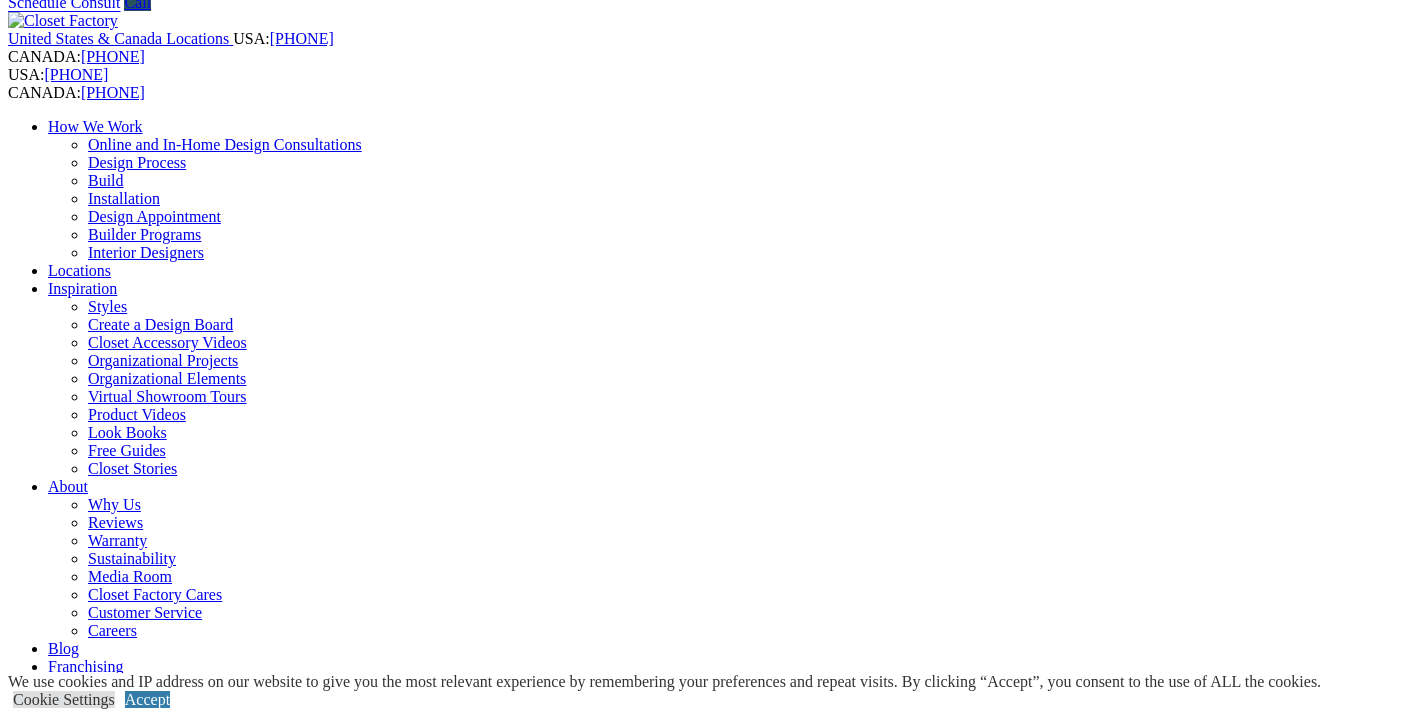 scroll, scrollTop: 0, scrollLeft: 0, axis: both 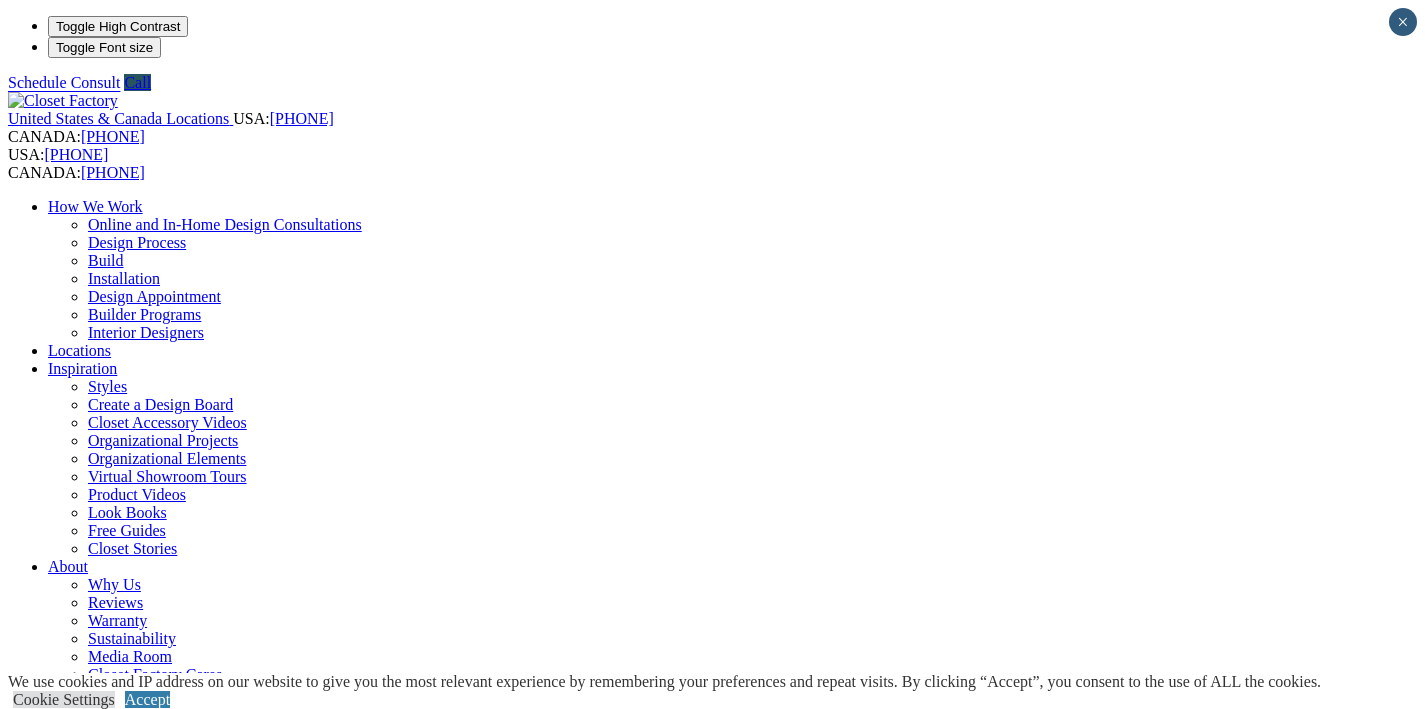 click on "Next Slide" at bounding box center (712, 1865) 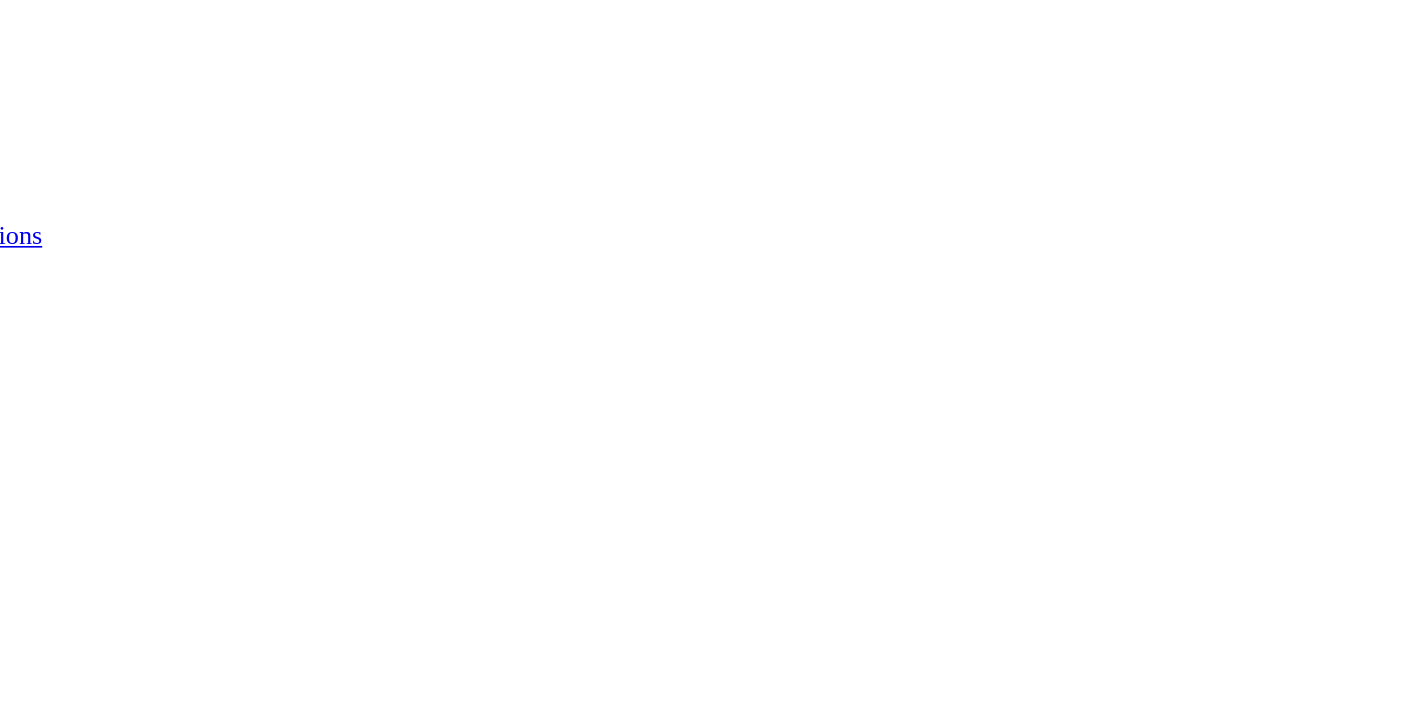 scroll, scrollTop: 57, scrollLeft: 0, axis: vertical 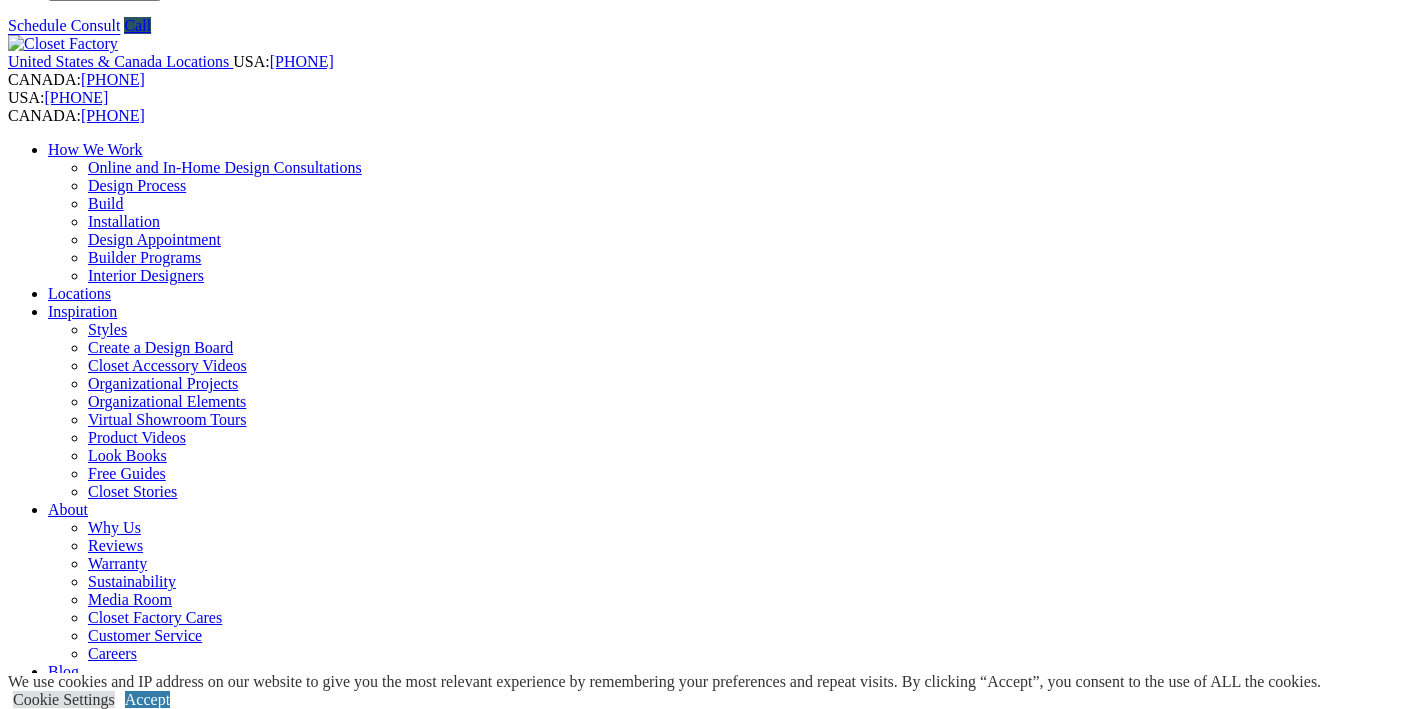 click on "Next Slide" at bounding box center (712, 1862) 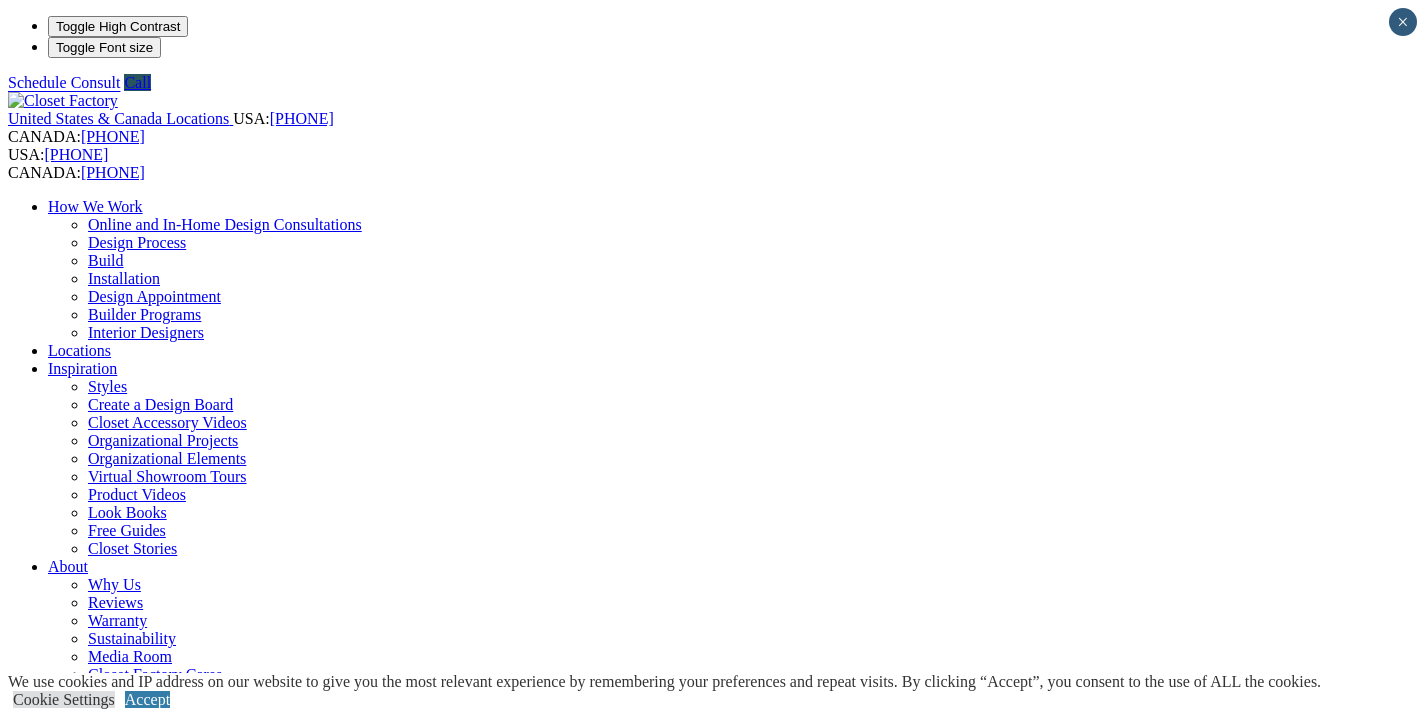 scroll, scrollTop: 61, scrollLeft: 0, axis: vertical 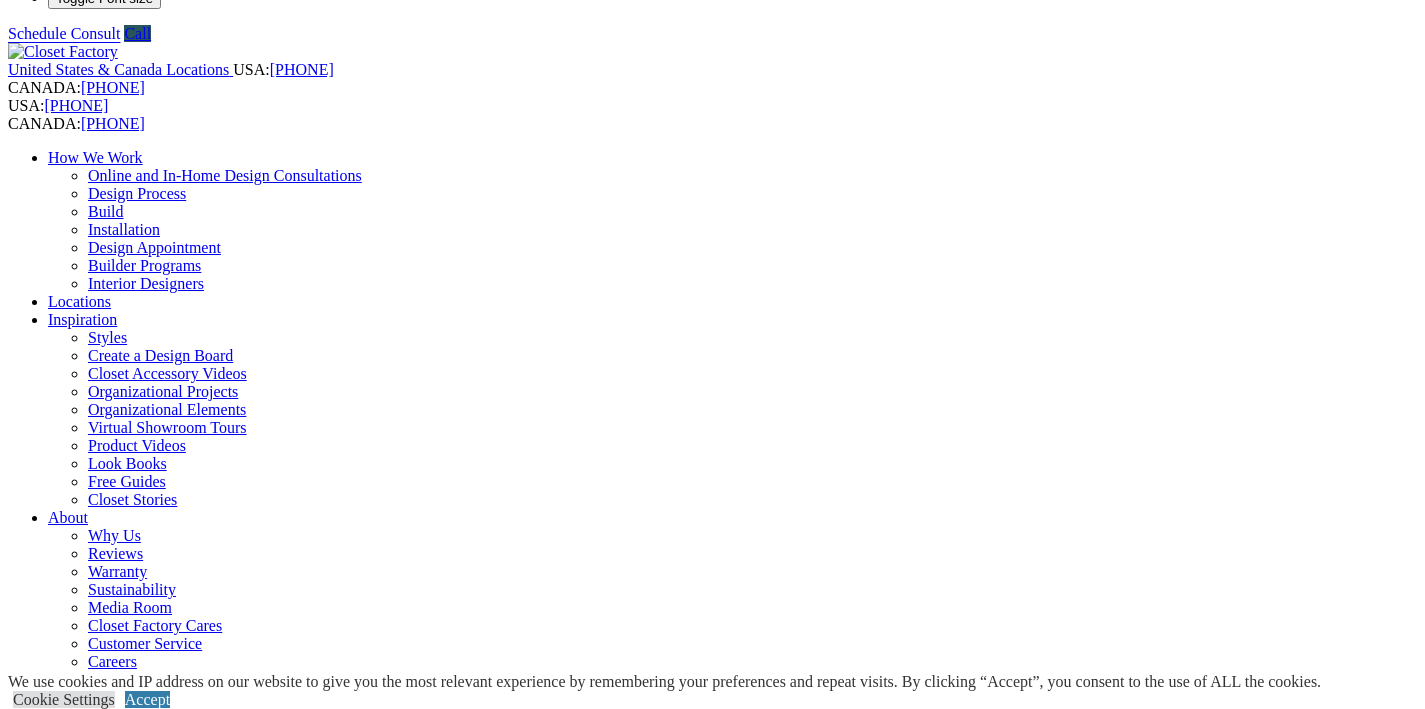 click on "Next Slide" at bounding box center (712, 1938) 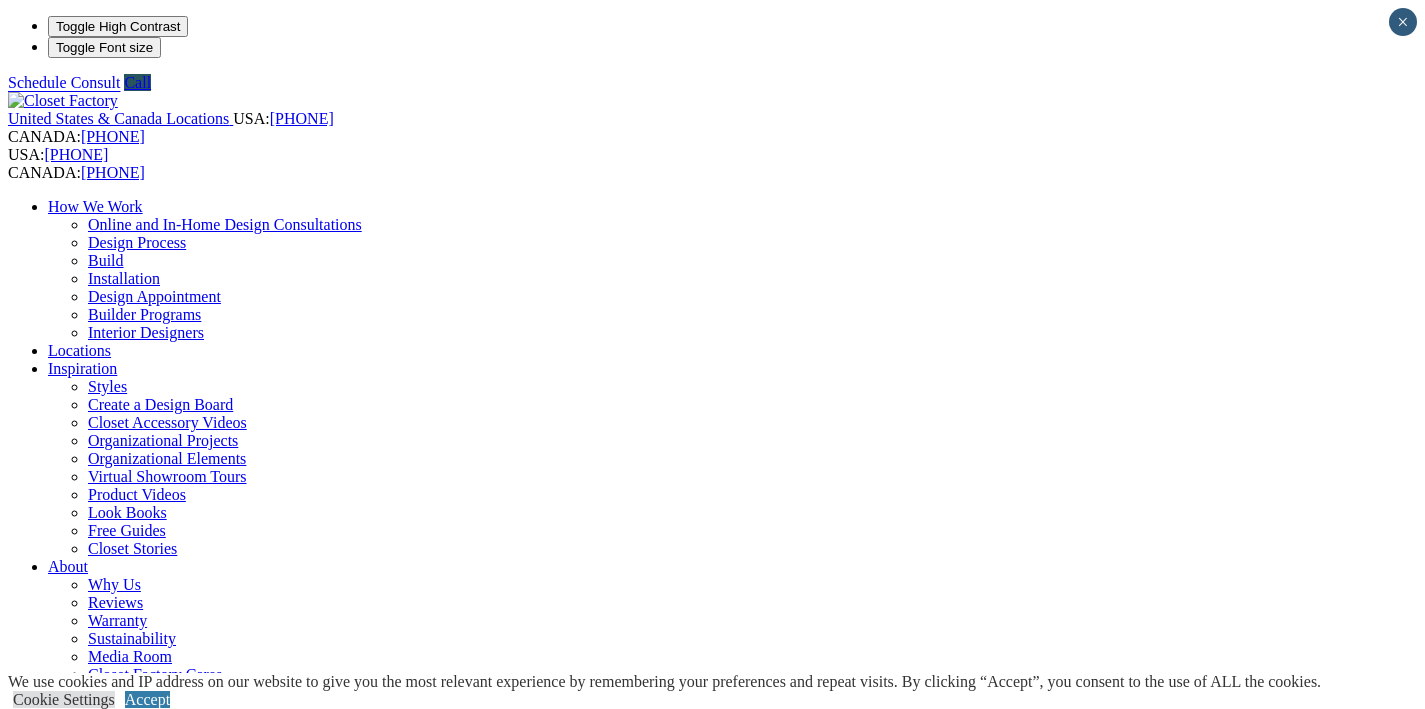 scroll, scrollTop: 74, scrollLeft: 0, axis: vertical 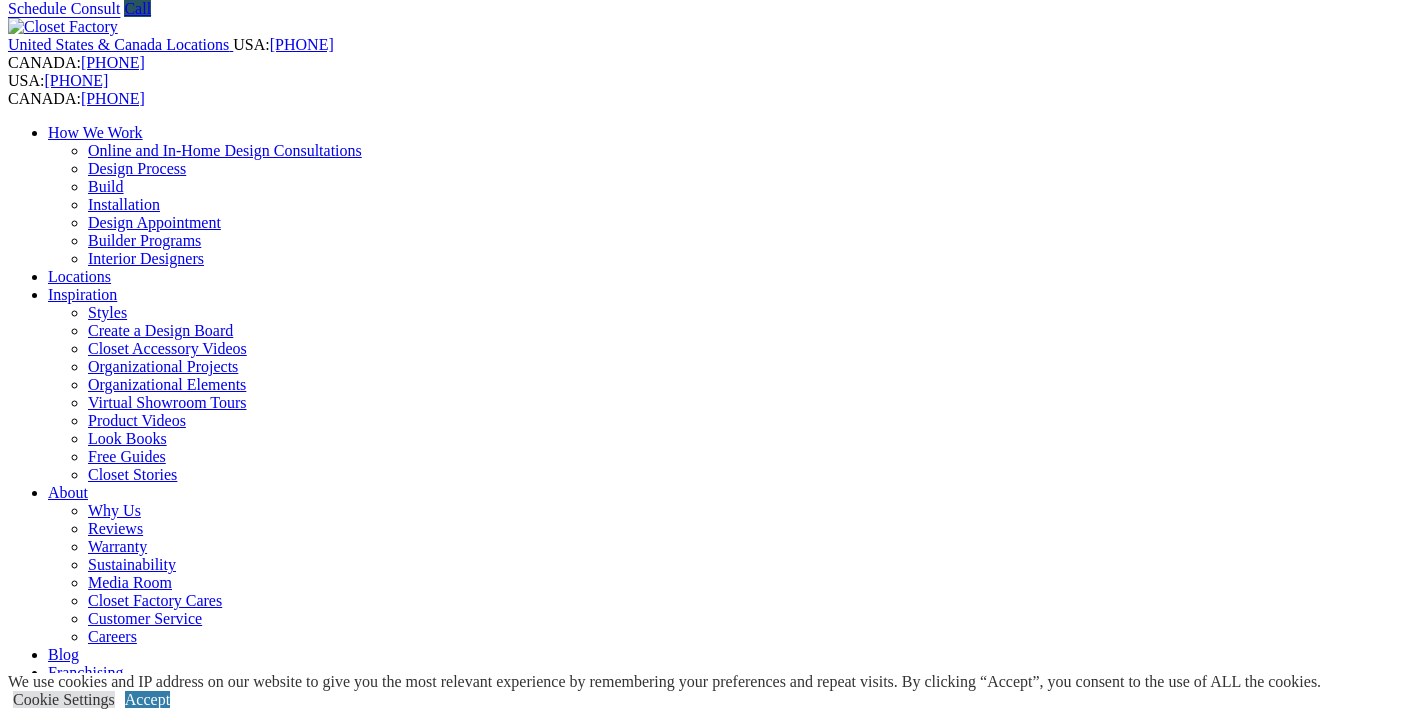 click on "Next Slide" at bounding box center [712, 1899] 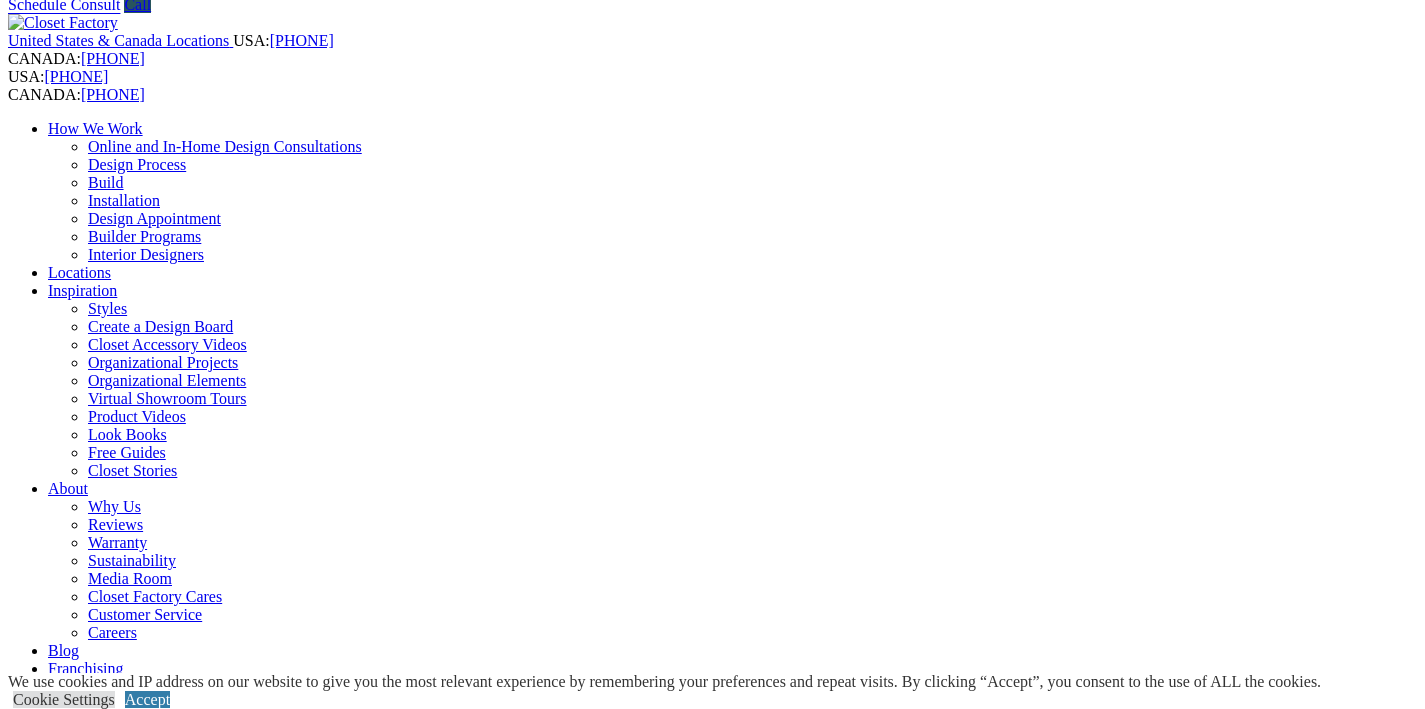 scroll, scrollTop: 79, scrollLeft: 0, axis: vertical 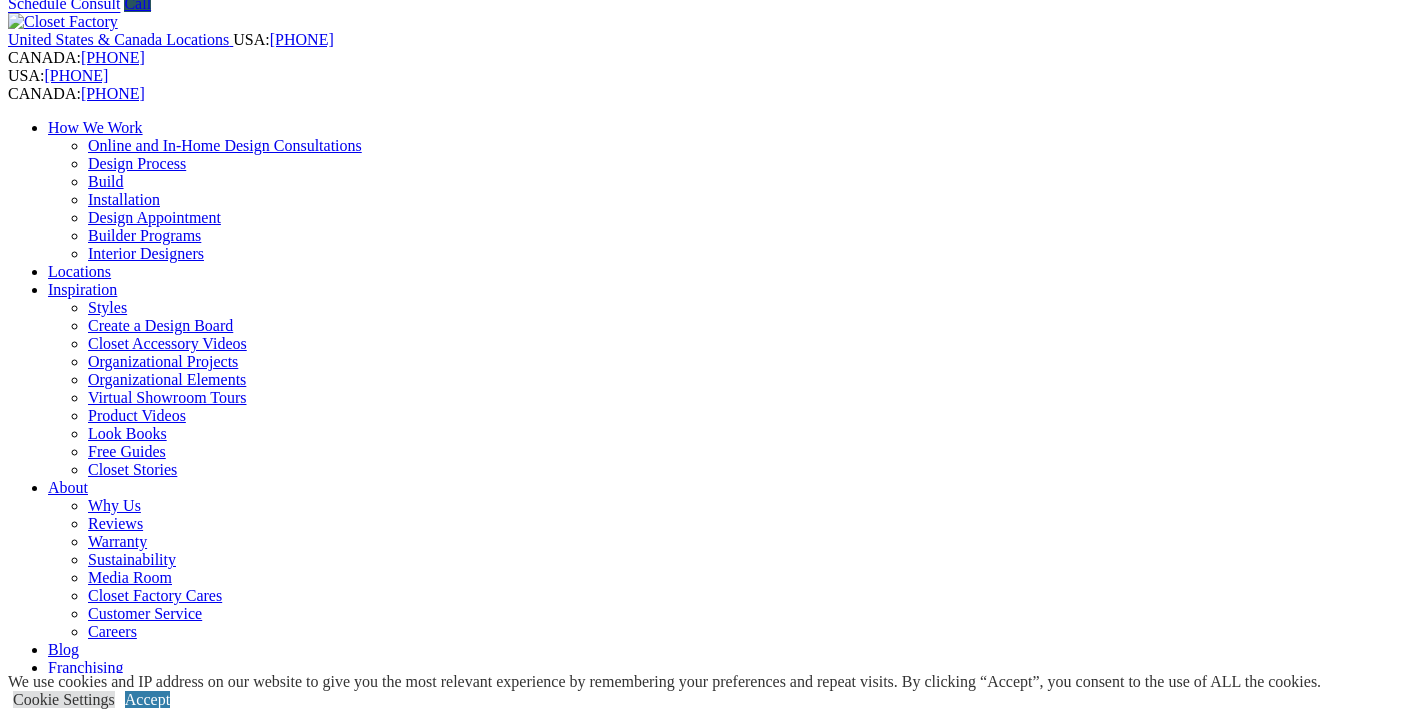 click on "Next Slide" at bounding box center (712, 1894) 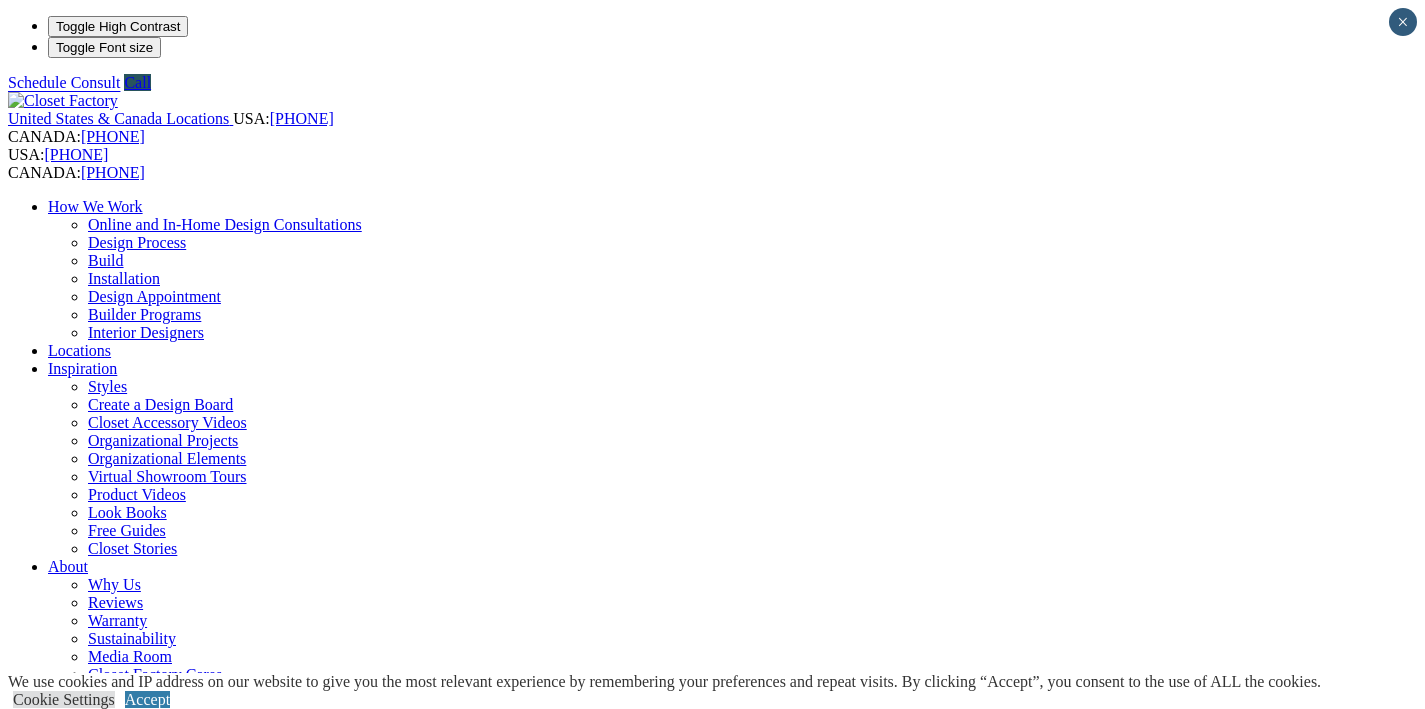scroll, scrollTop: 0, scrollLeft: 0, axis: both 